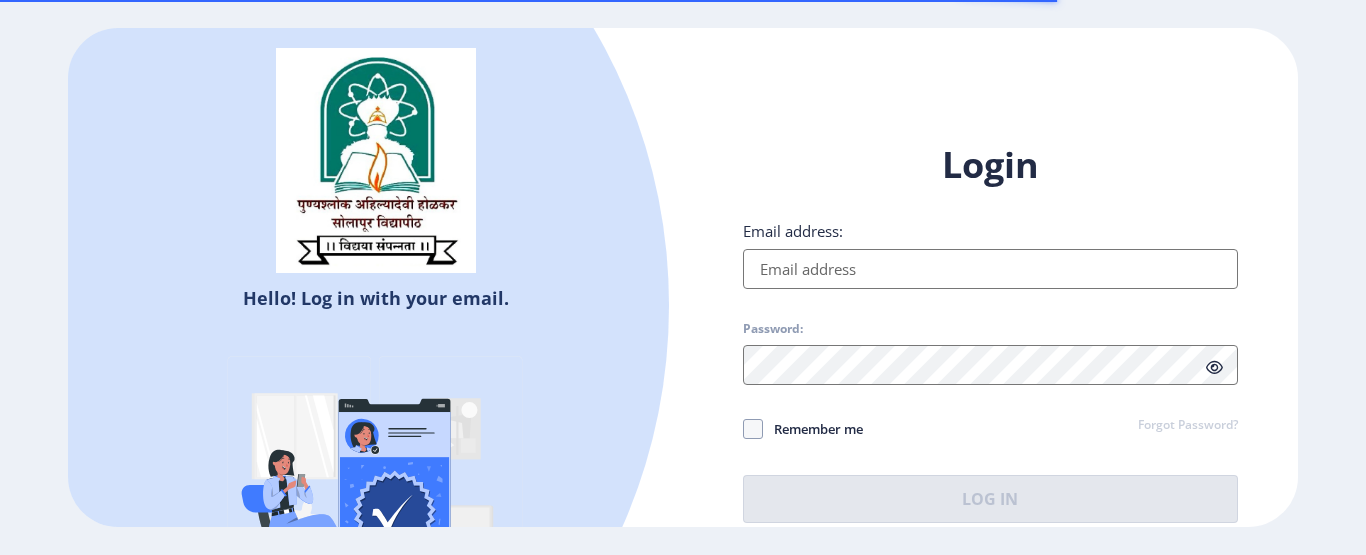 scroll, scrollTop: 0, scrollLeft: 0, axis: both 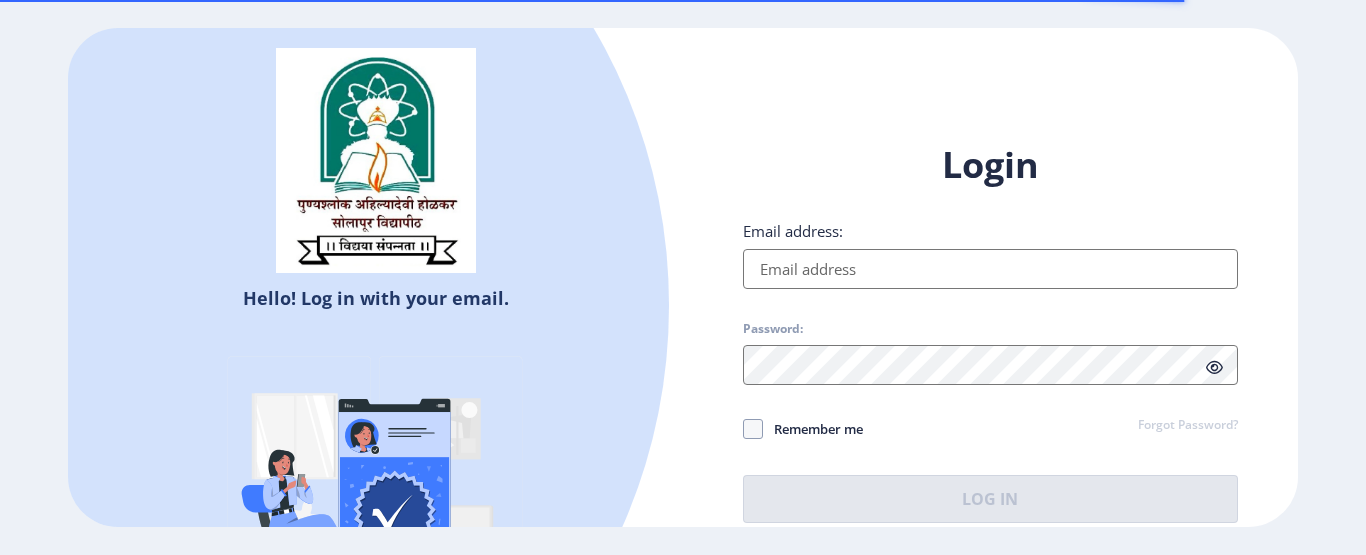 click on "Email address:" at bounding box center (990, 269) 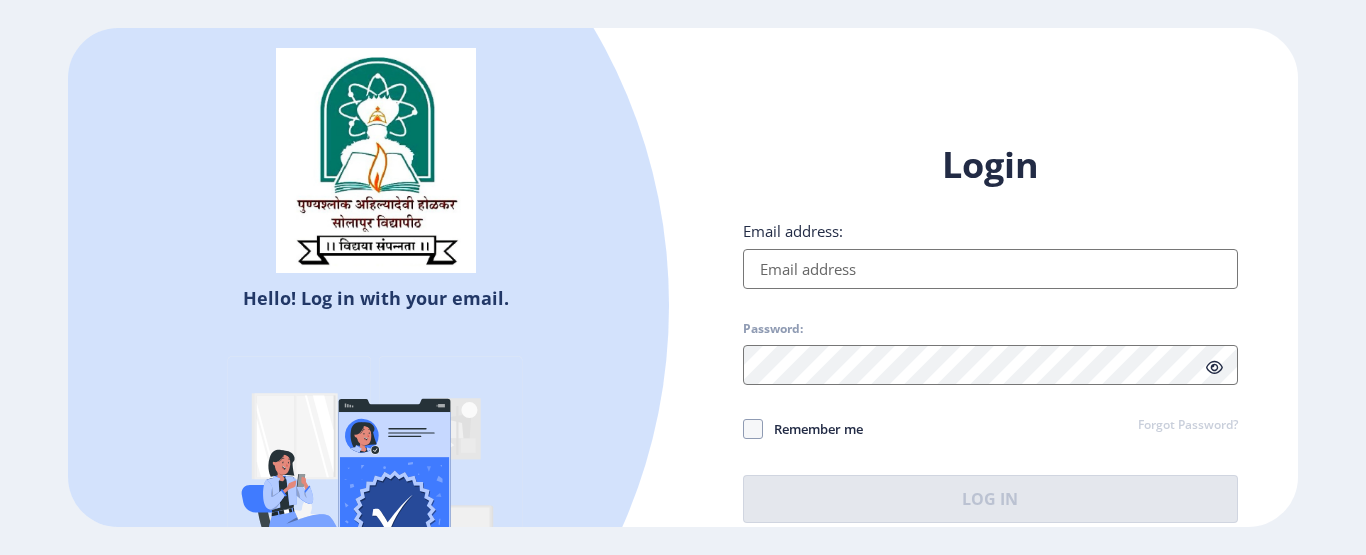 click on "Email address:" at bounding box center (990, 269) 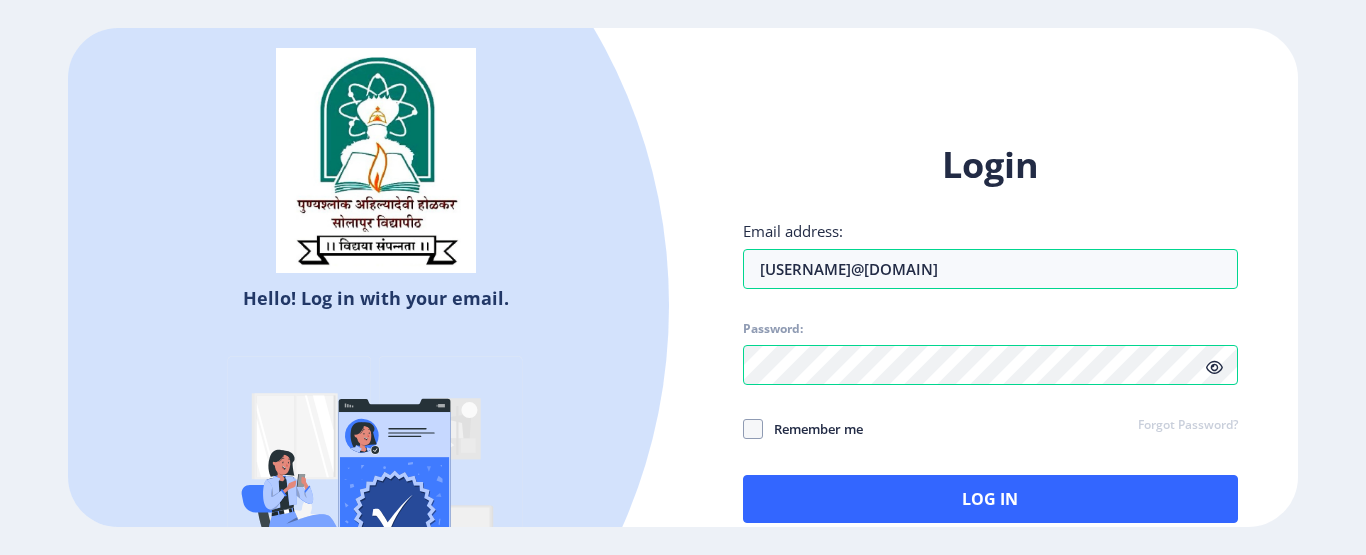 click 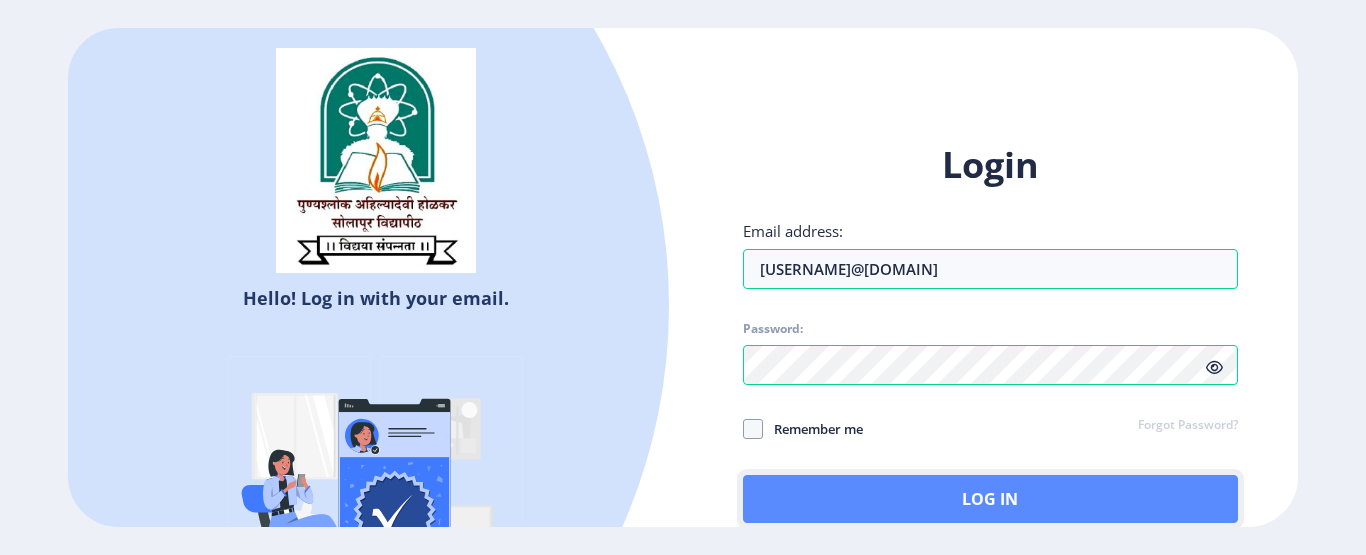 click on "Log In" 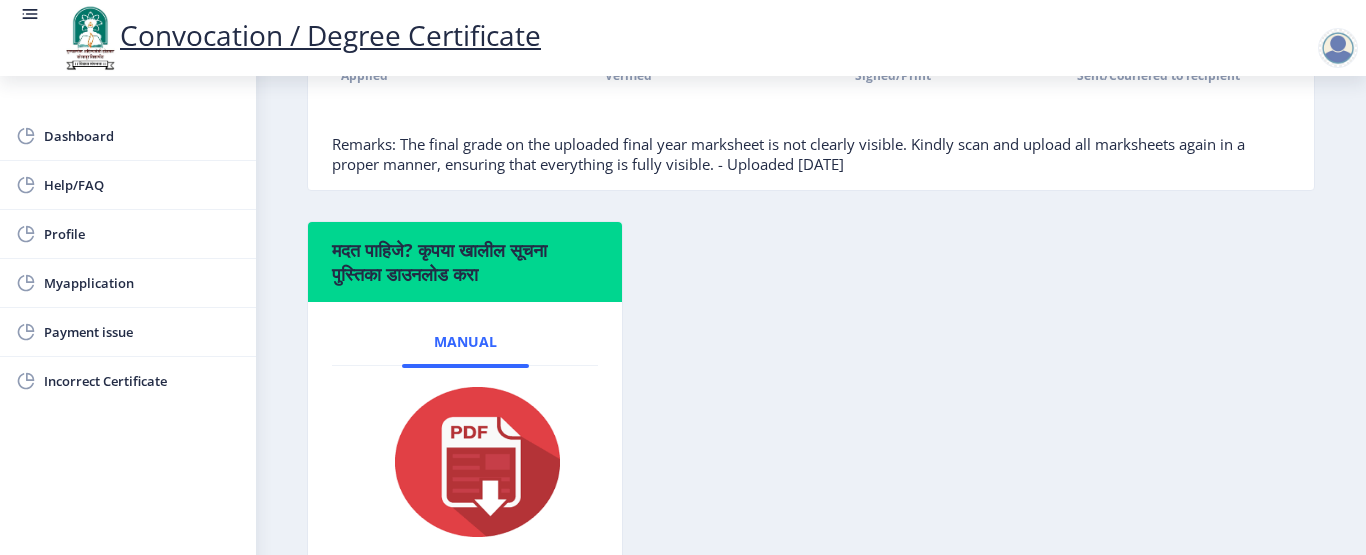 scroll, scrollTop: 217, scrollLeft: 0, axis: vertical 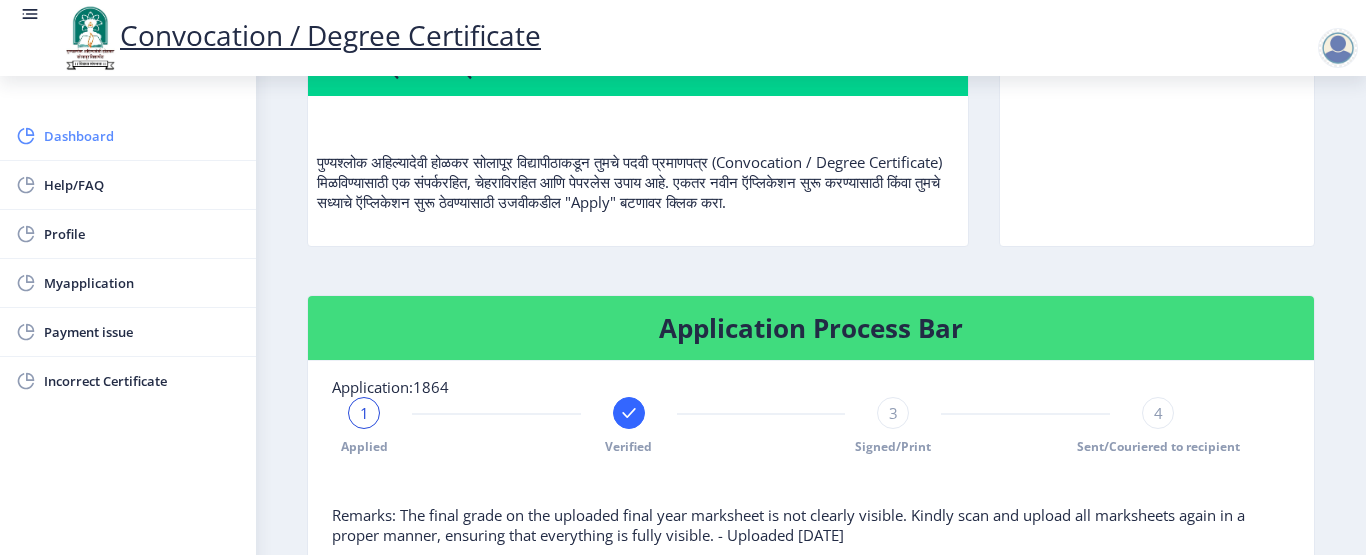 click on "Dashboard" 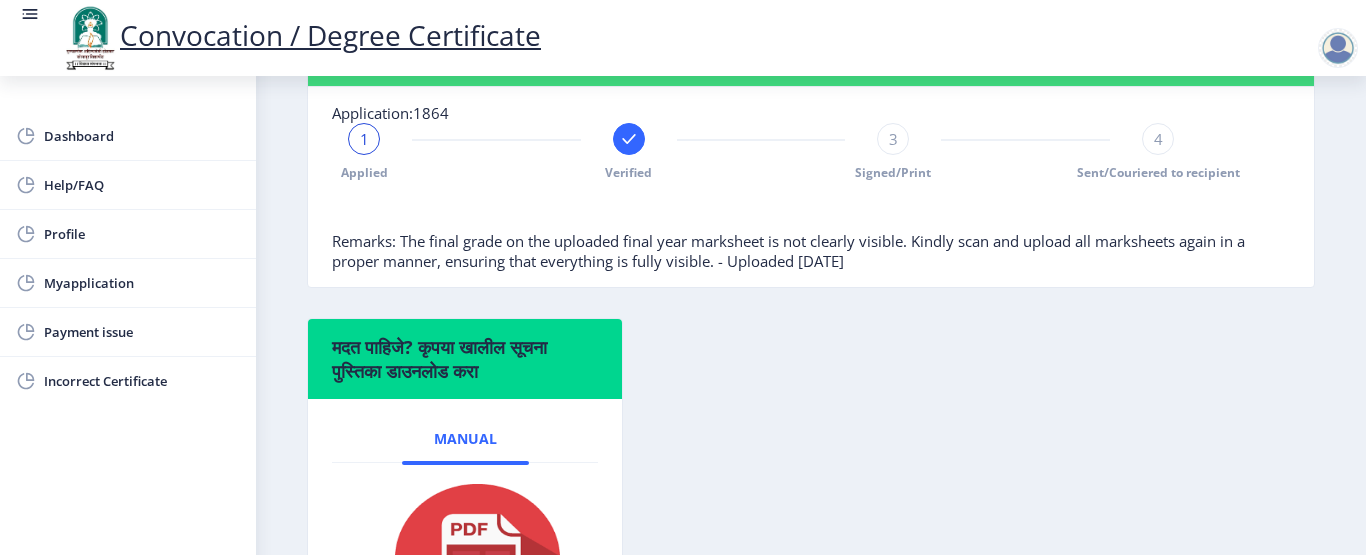 scroll, scrollTop: 494, scrollLeft: 0, axis: vertical 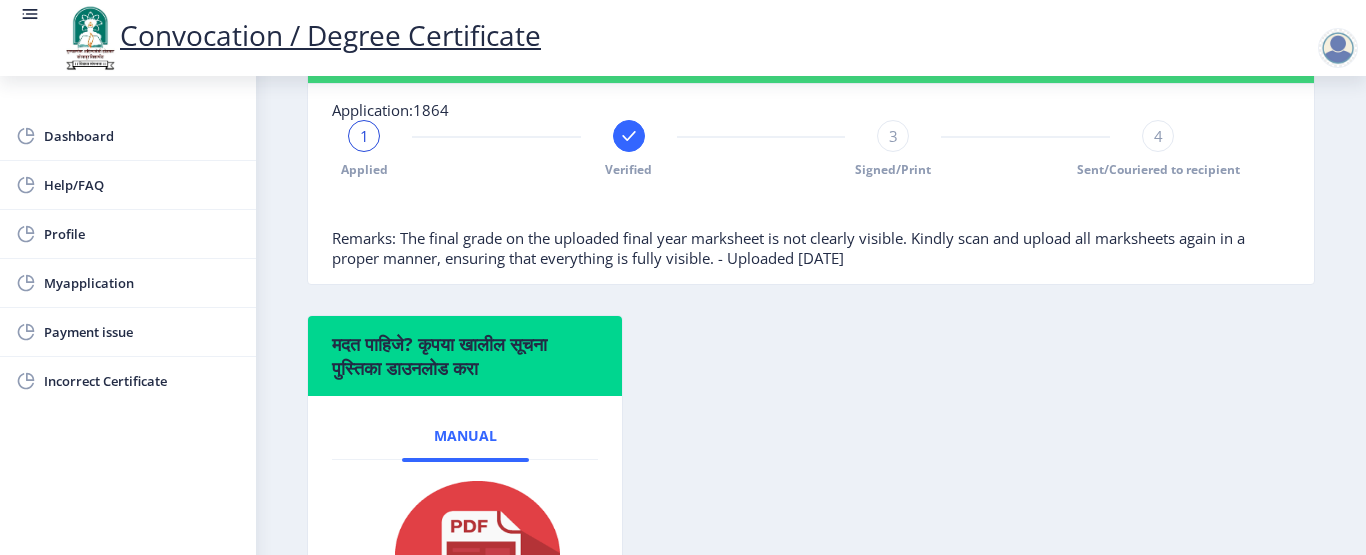 drag, startPoint x: 799, startPoint y: 407, endPoint x: 796, endPoint y: 380, distance: 27.166155 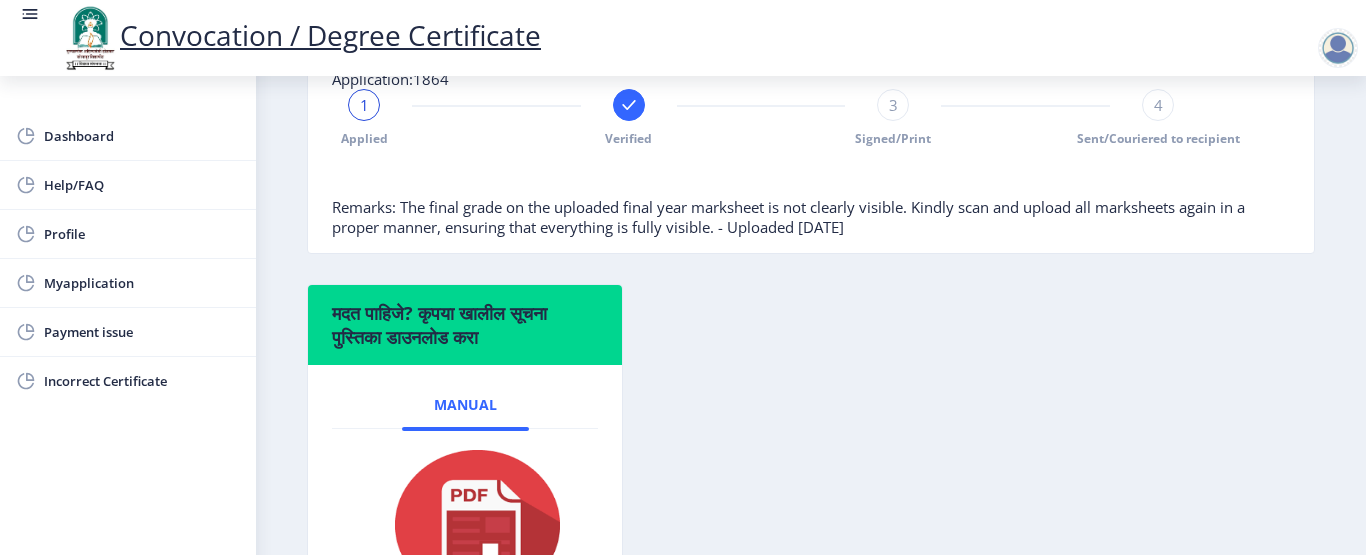 scroll, scrollTop: 510, scrollLeft: 0, axis: vertical 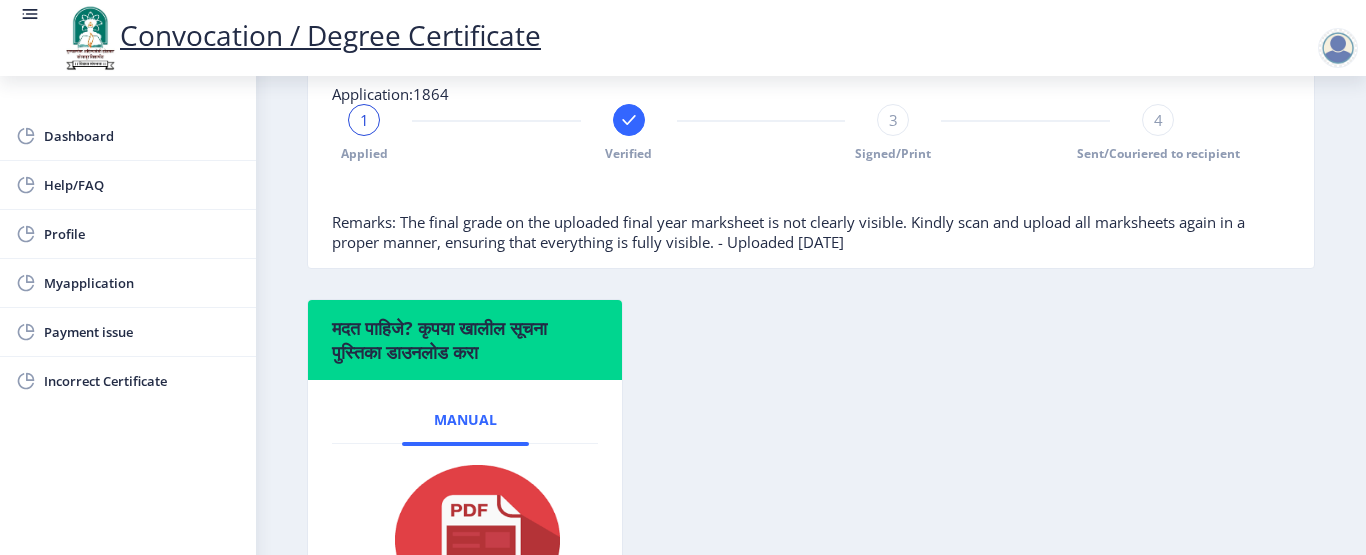 click on "Application:1864 1 Applied Verified 3 Signed/Print 4 Sent/Couriered to recipient Remarks: The final grade on the uploaded final year marksheet is not clearly visible. Kindly scan and upload all marksheets again in a proper manner, ensuring that everything is fully visible. - Uploaded [DATE]" 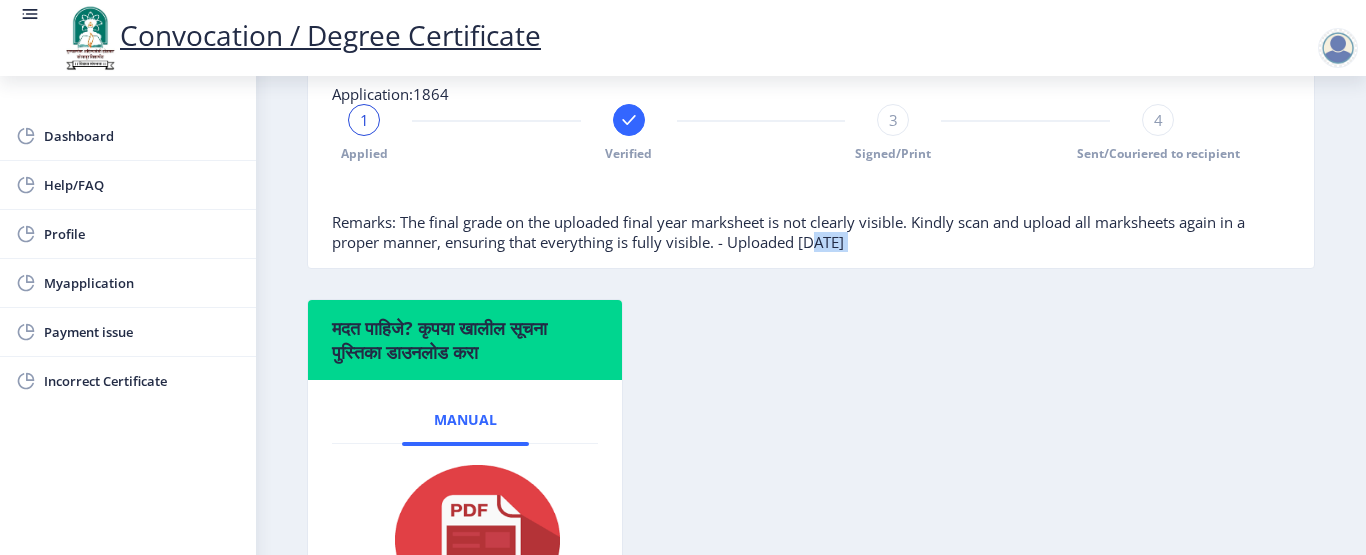 drag, startPoint x: 876, startPoint y: 244, endPoint x: 833, endPoint y: 244, distance: 43 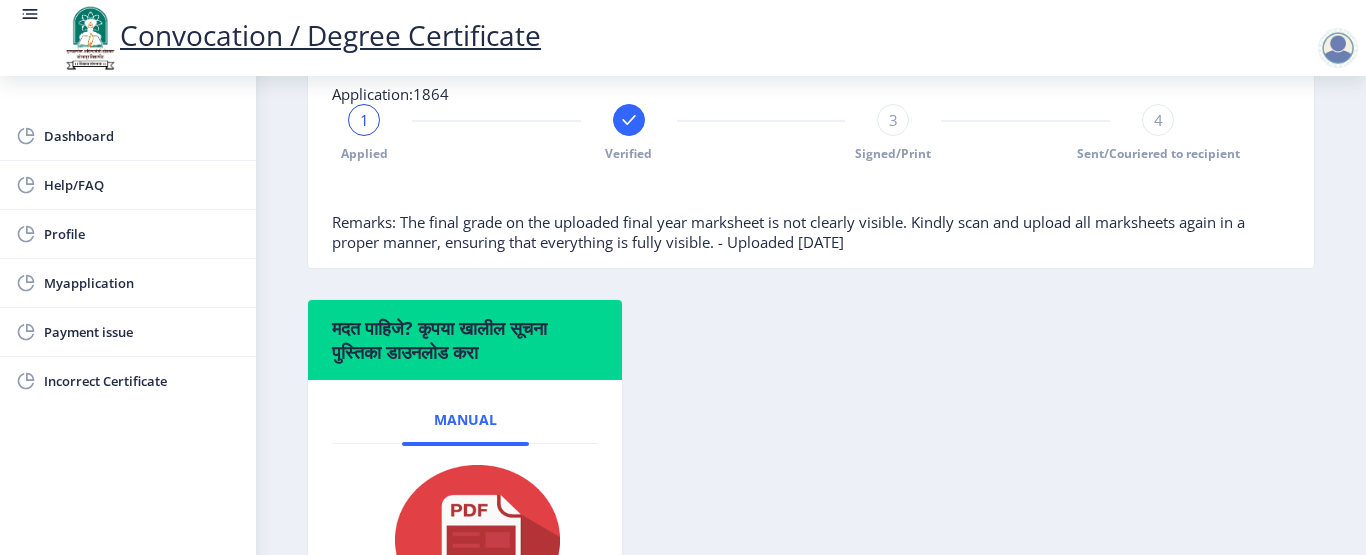 drag, startPoint x: 876, startPoint y: 239, endPoint x: 804, endPoint y: 239, distance: 72 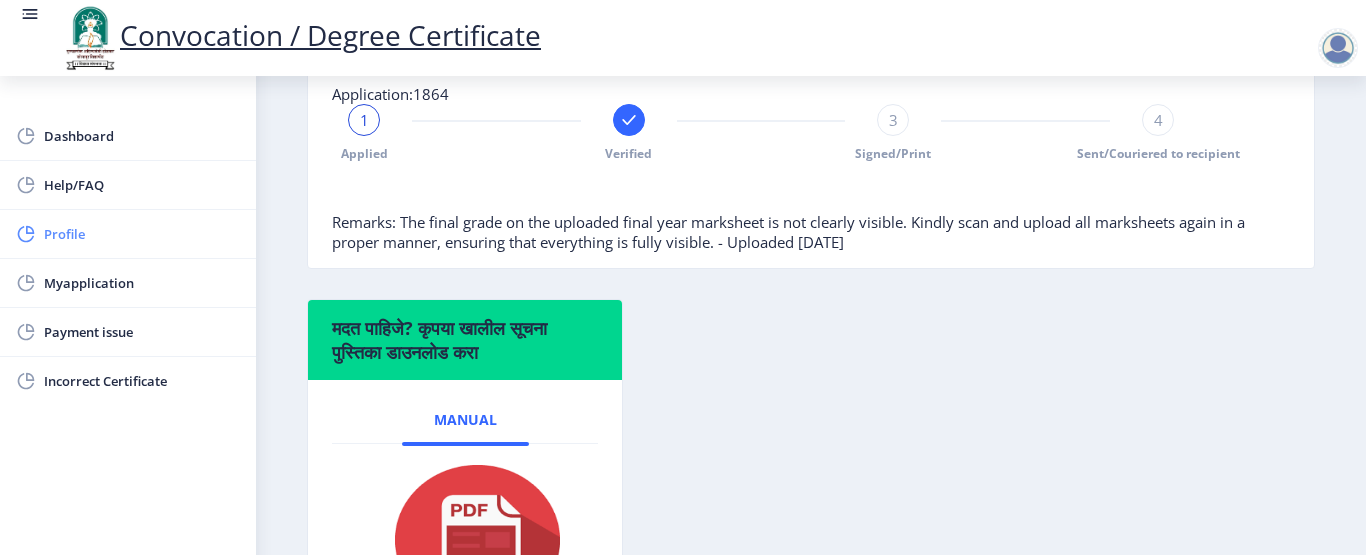 click on "Profile" 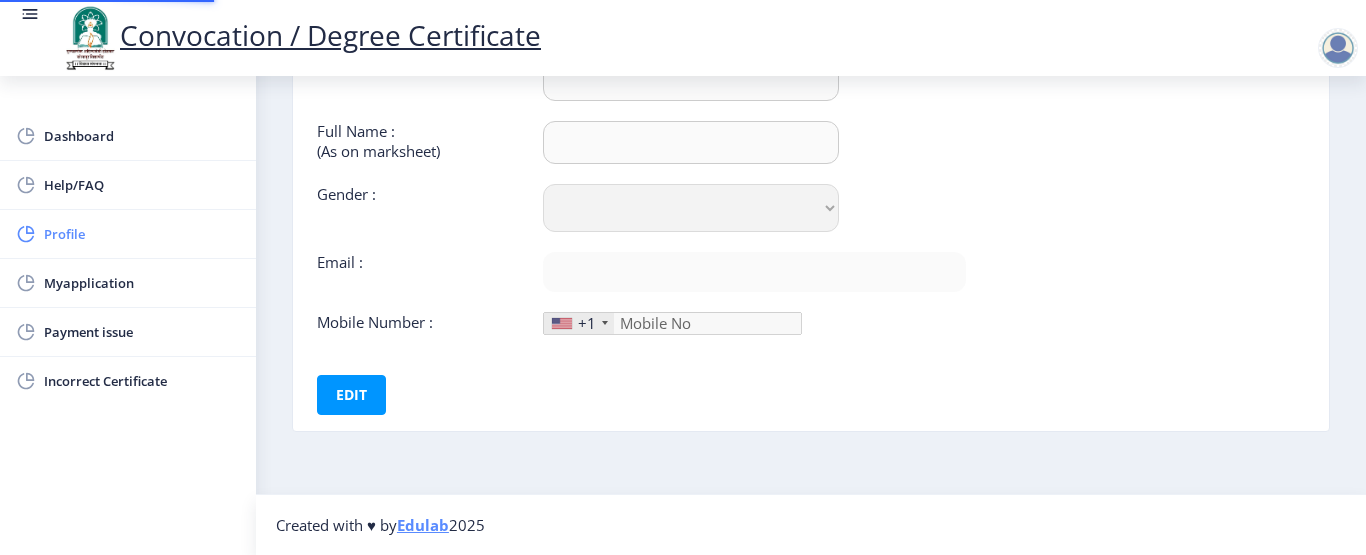 scroll, scrollTop: 0, scrollLeft: 0, axis: both 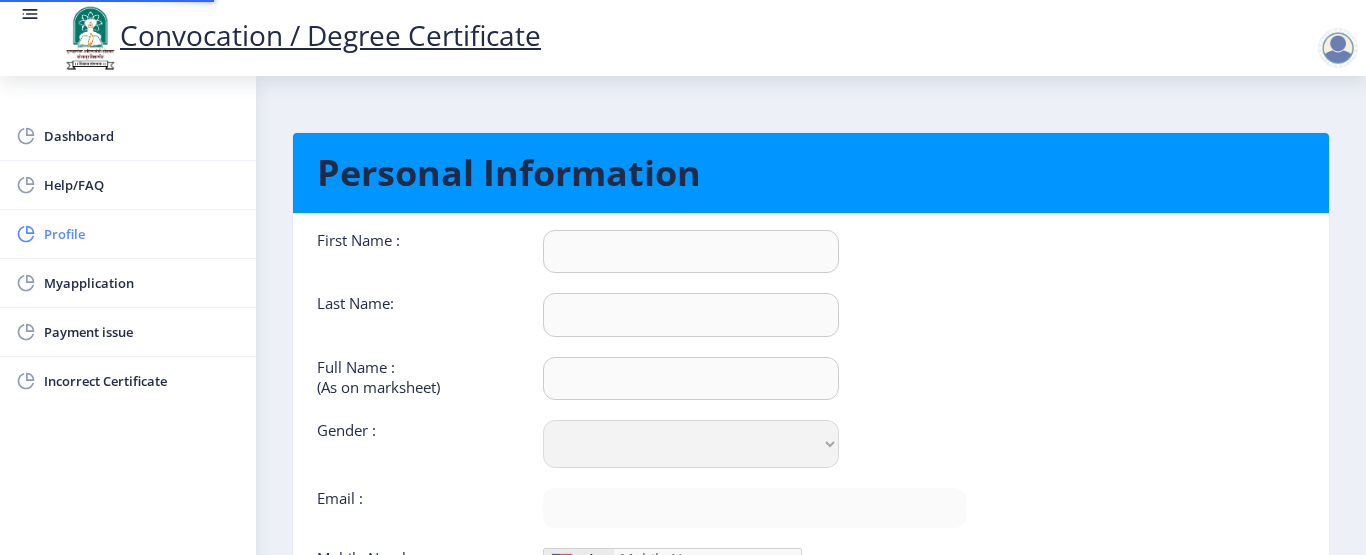 type on "[FIRST]" 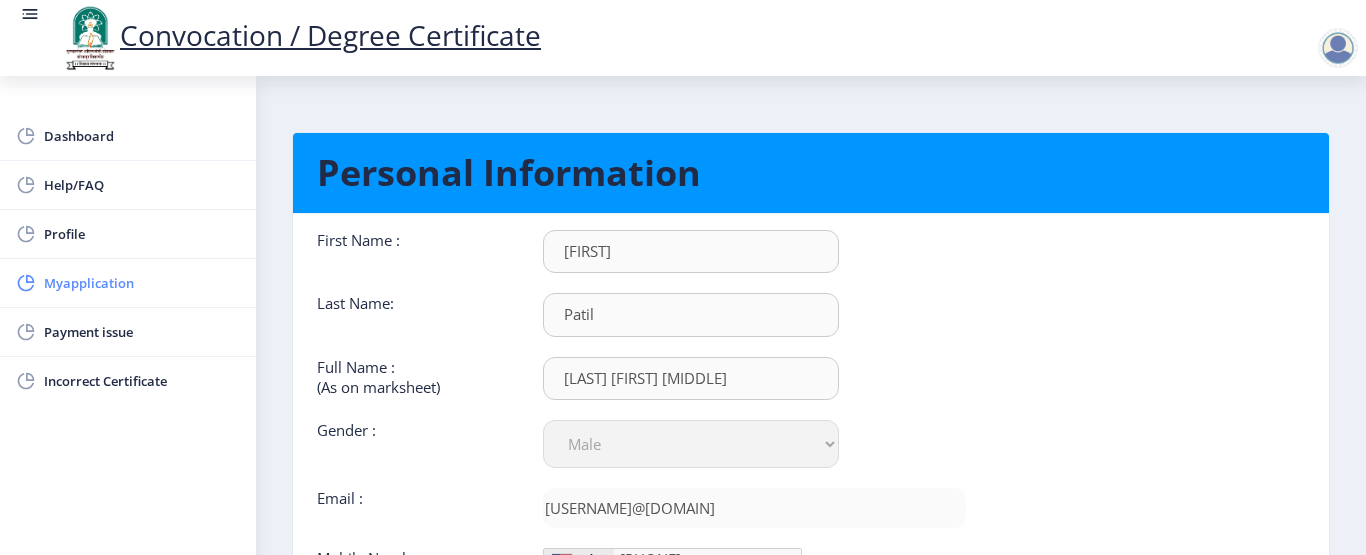 click on "Myapplication" 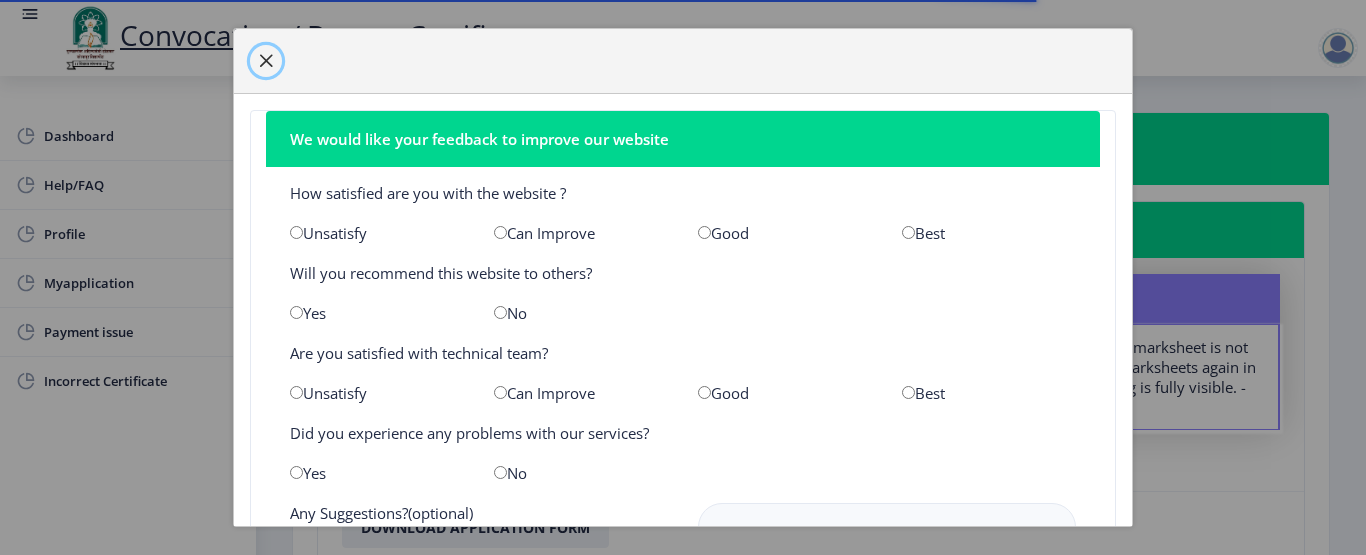 click 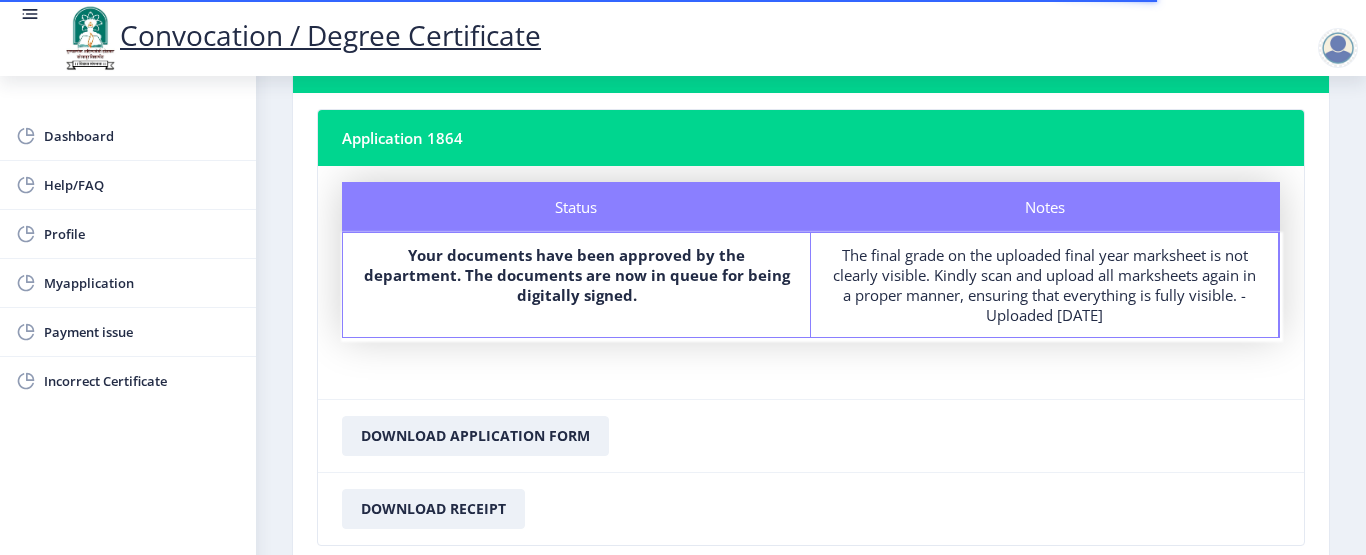scroll, scrollTop: 113, scrollLeft: 0, axis: vertical 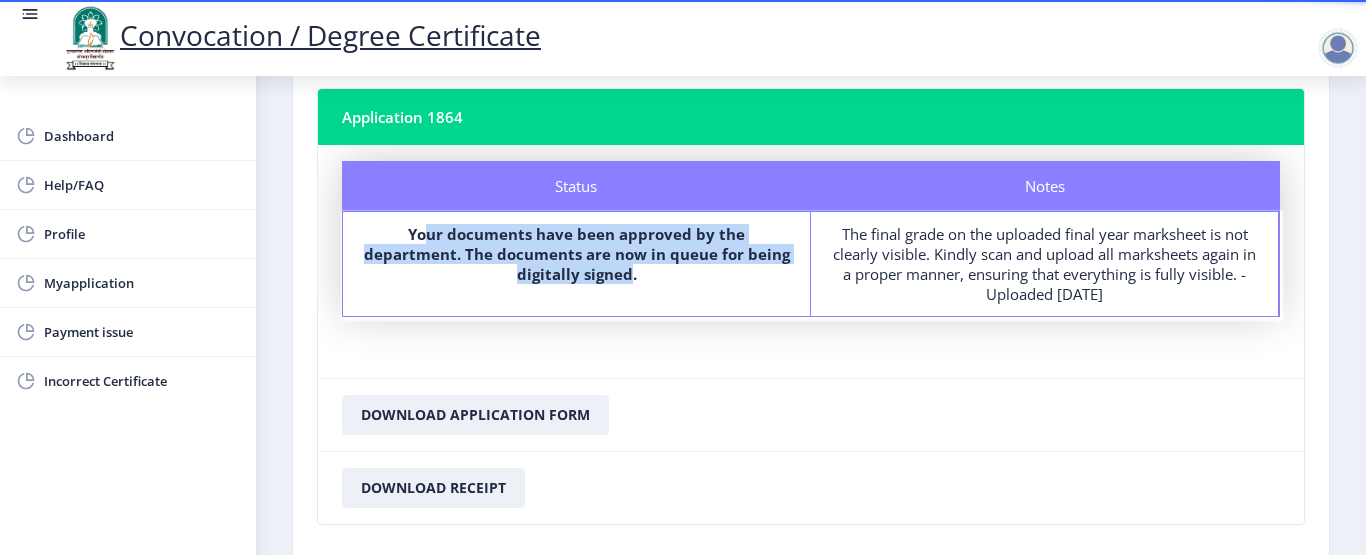 drag, startPoint x: 596, startPoint y: 273, endPoint x: 383, endPoint y: 243, distance: 215.1023 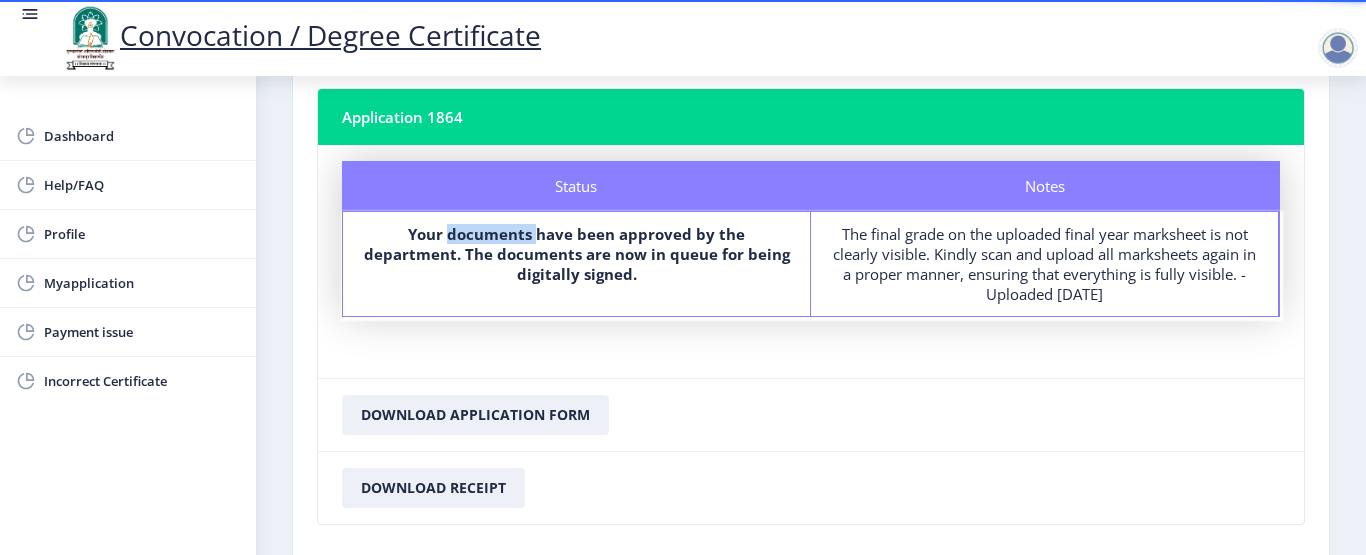 click on "Your documents have been approved by the department. The documents are now in queue for being digitally signed." 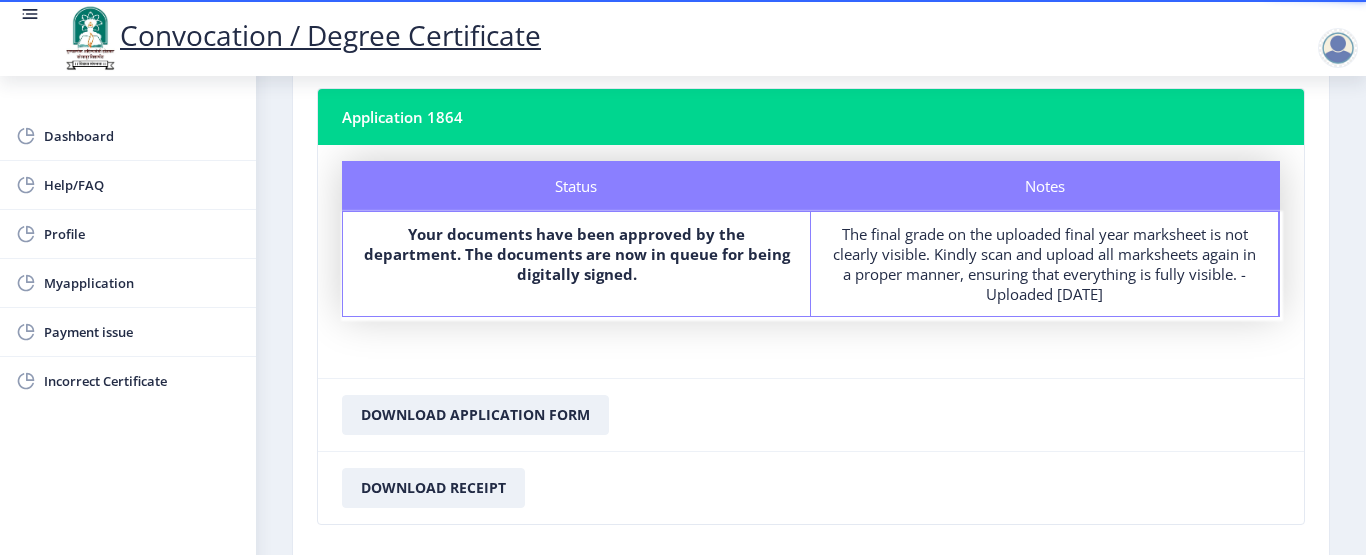click on "Your documents have been approved by the department. The documents are now in queue for being digitally signed." 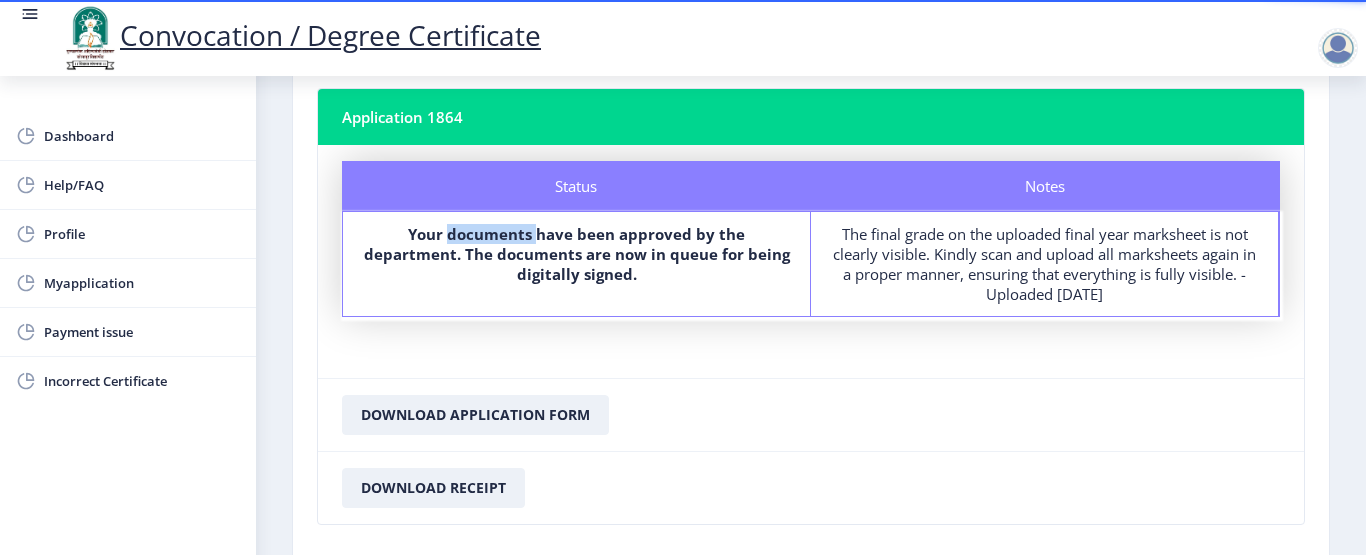 click on "Your documents have been approved by the department. The documents are now in queue for being digitally signed." 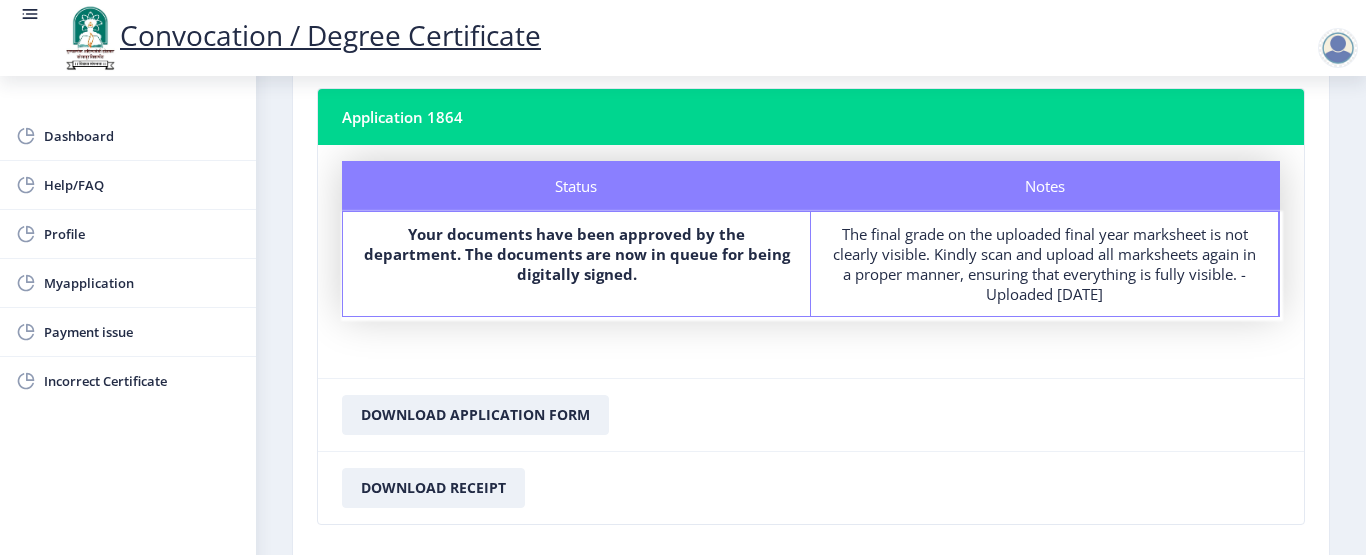 click on "Your documents have been approved by the department. The documents are now in queue for being digitally signed." 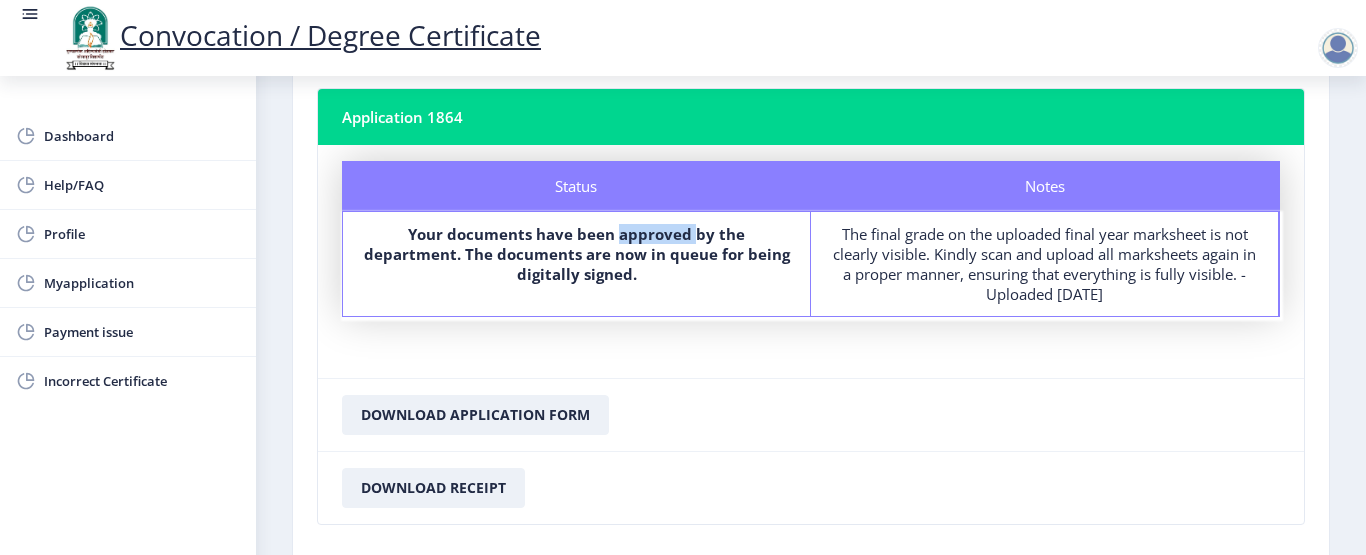 click on "Your documents have been approved by the department. The documents are now in queue for being digitally signed." 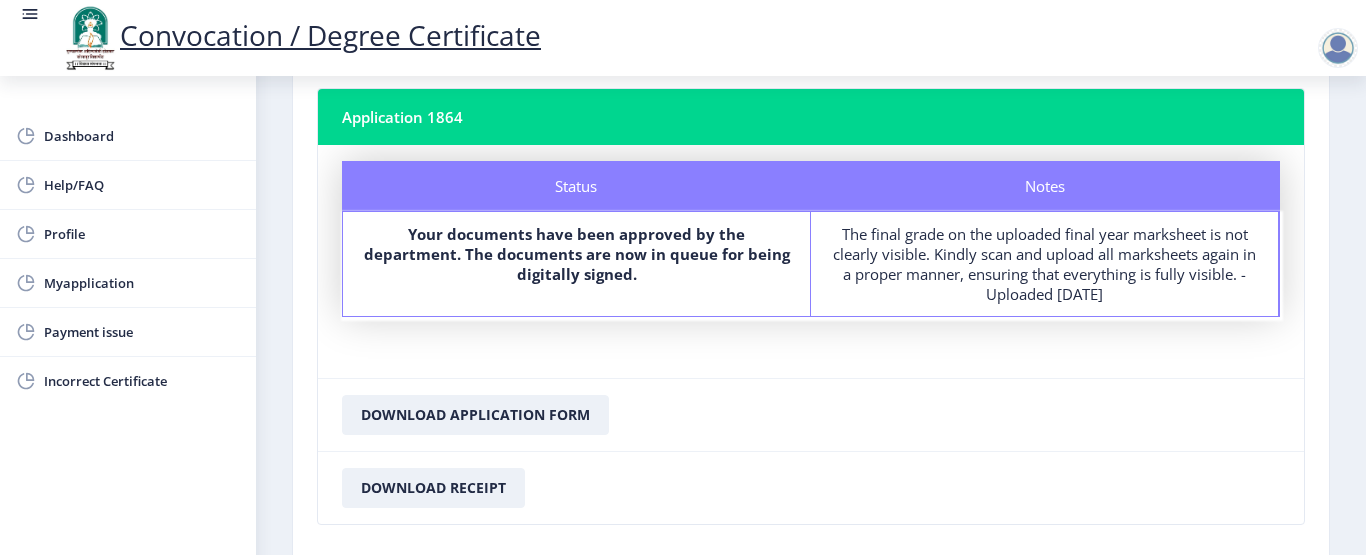 click on "Your documents have been approved by the department. The documents are now in queue for being digitally signed." 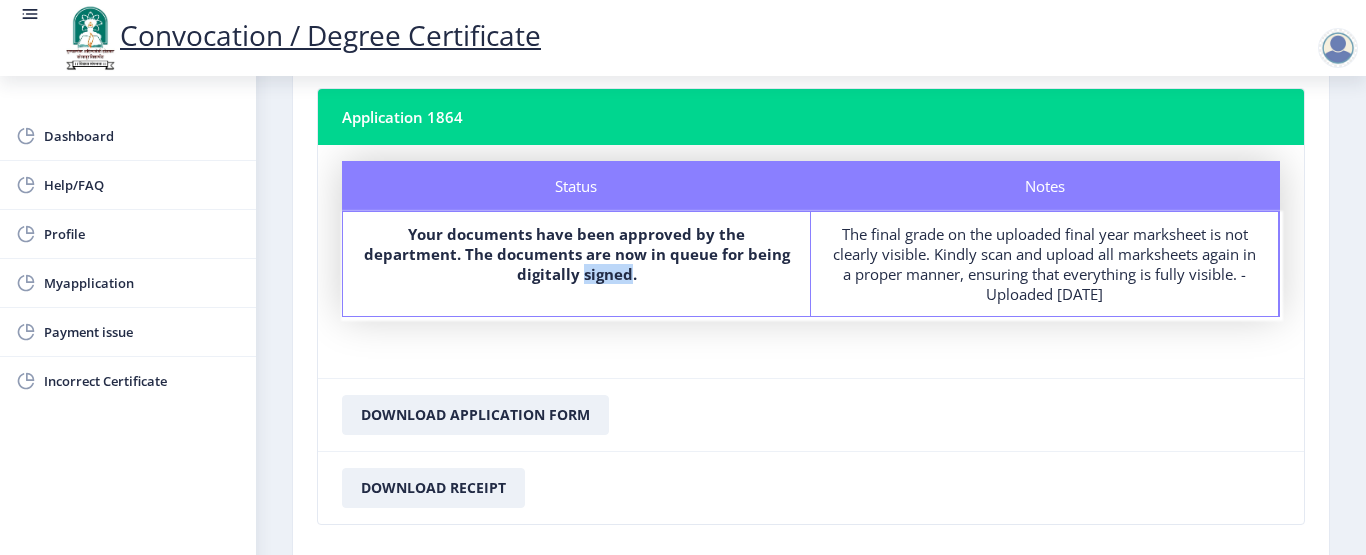 click on "Your documents have been approved by the department. The documents are now in queue for being digitally signed." 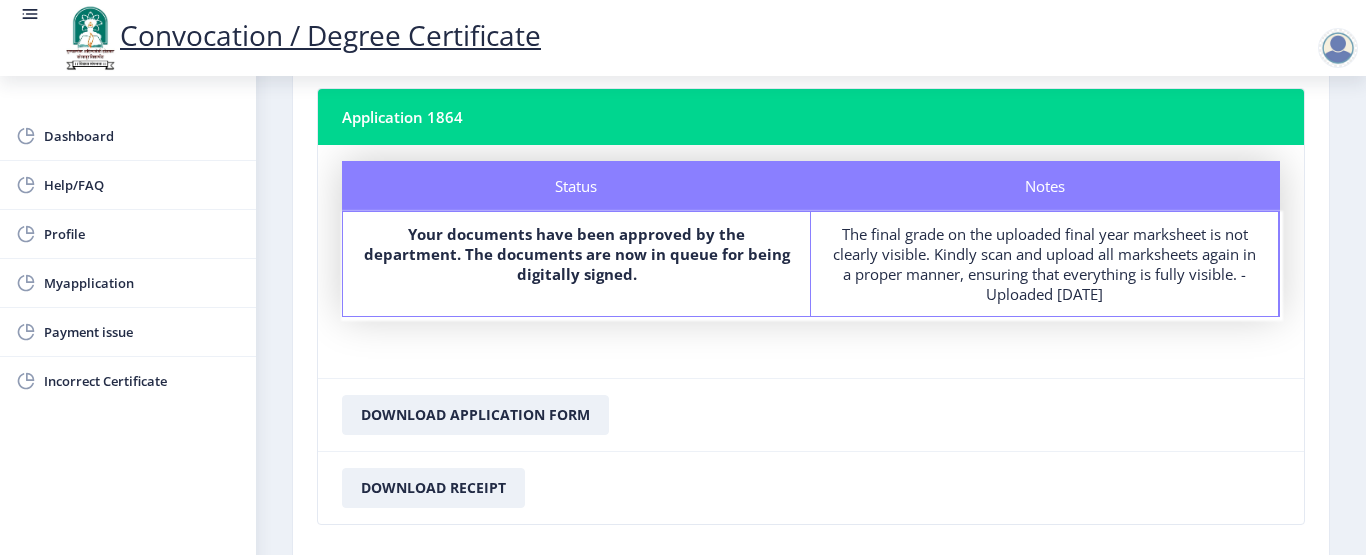 click on "Your documents have been approved by the department. The documents are now in queue for being digitally signed." 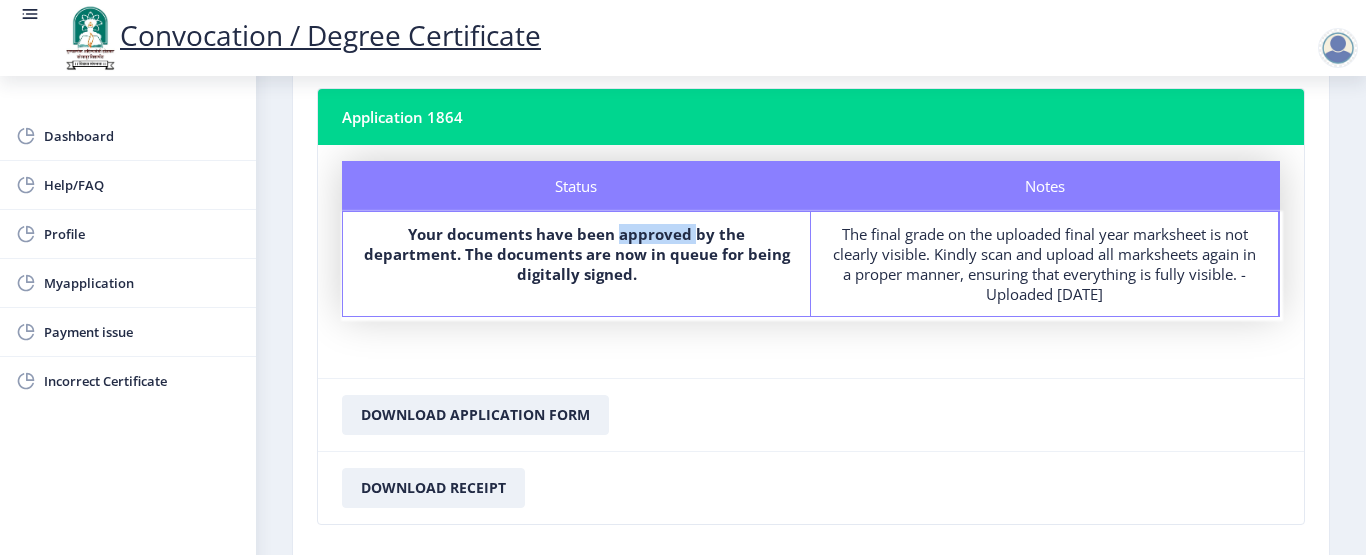 click on "Your documents have been approved by the department. The documents are now in queue for being digitally signed." 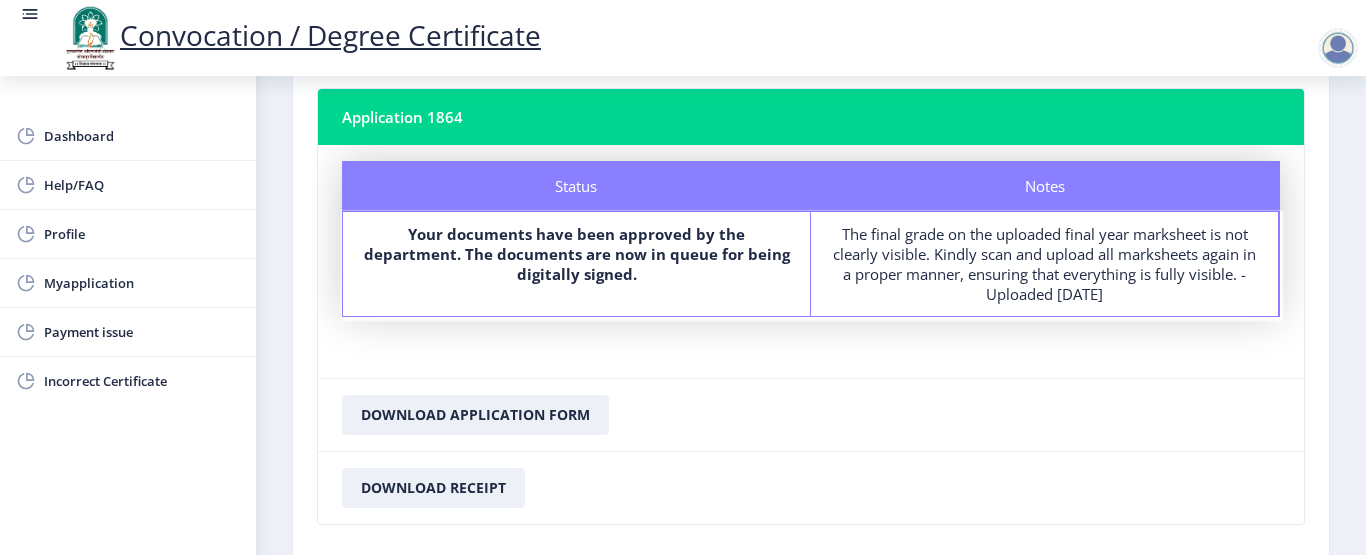 click on "Your documents have been approved by the department. The documents are now in queue for being digitally signed." 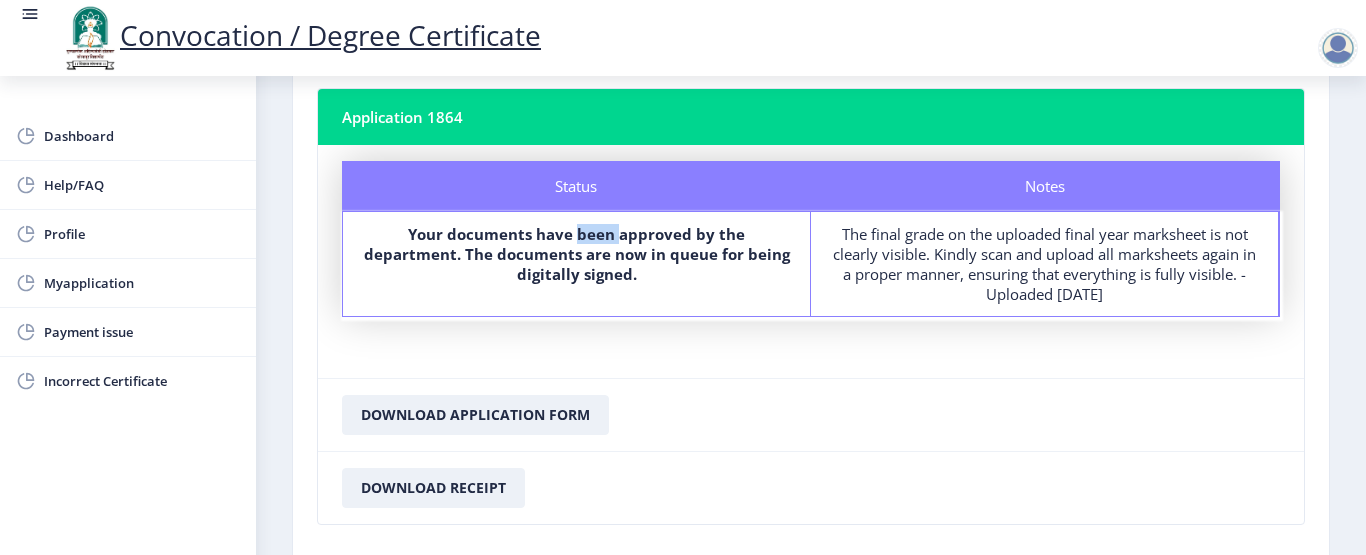 click on "Your documents have been approved by the department. The documents are now in queue for being digitally signed." 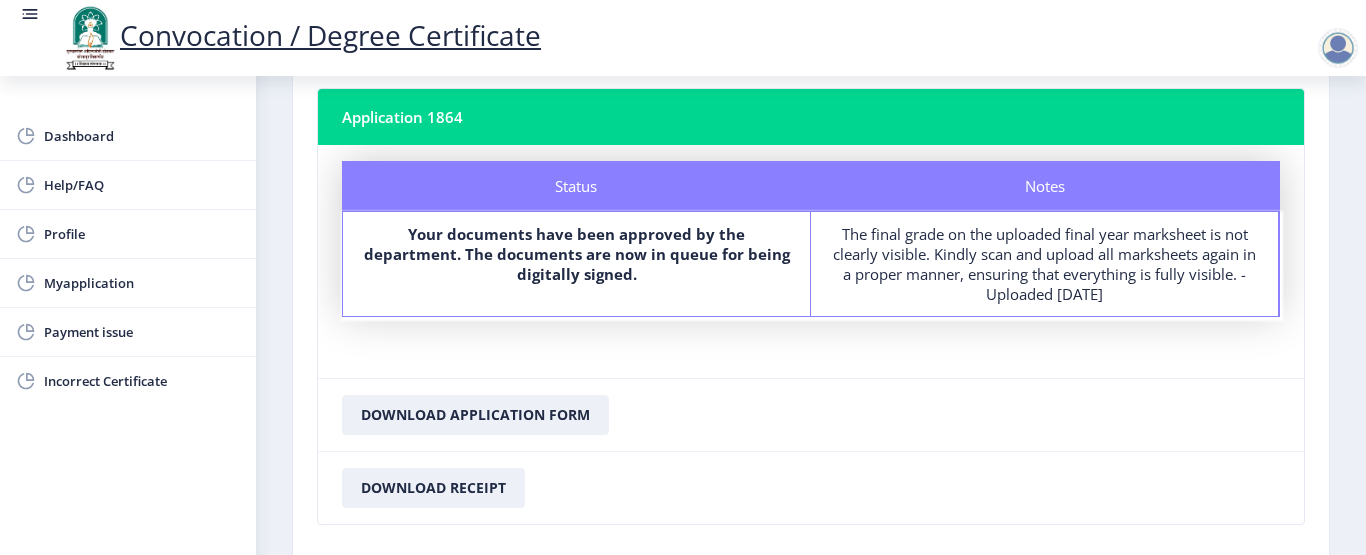 click on "Your documents have been approved by the department. The documents are now in queue for being digitally signed." 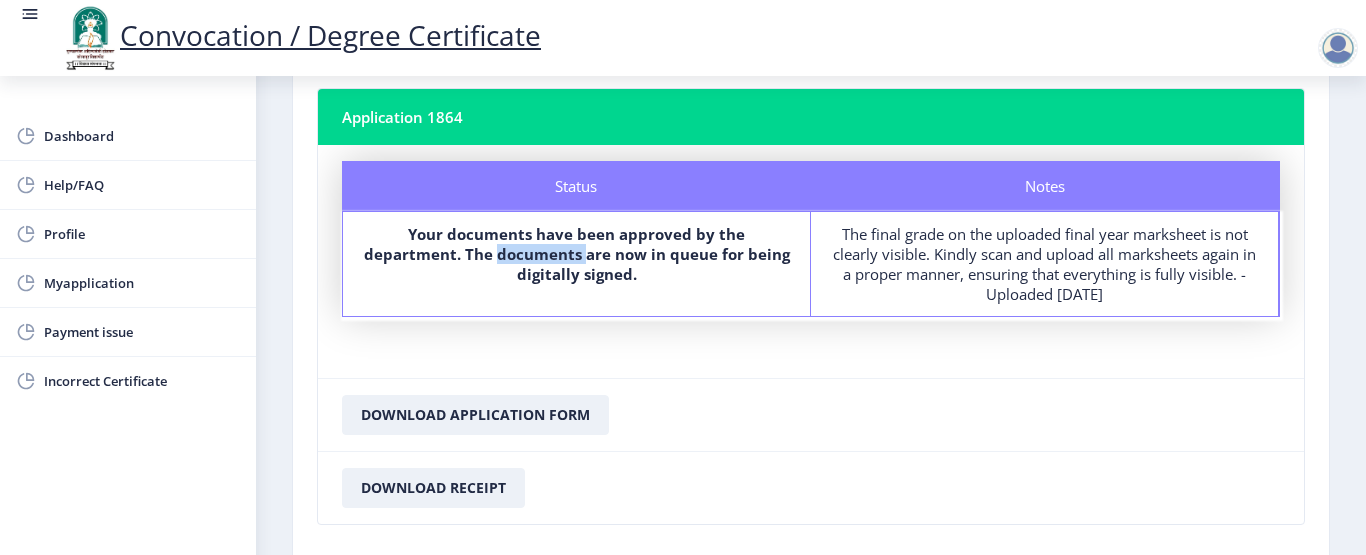 click on "Your documents have been approved by the department. The documents are now in queue for being digitally signed." 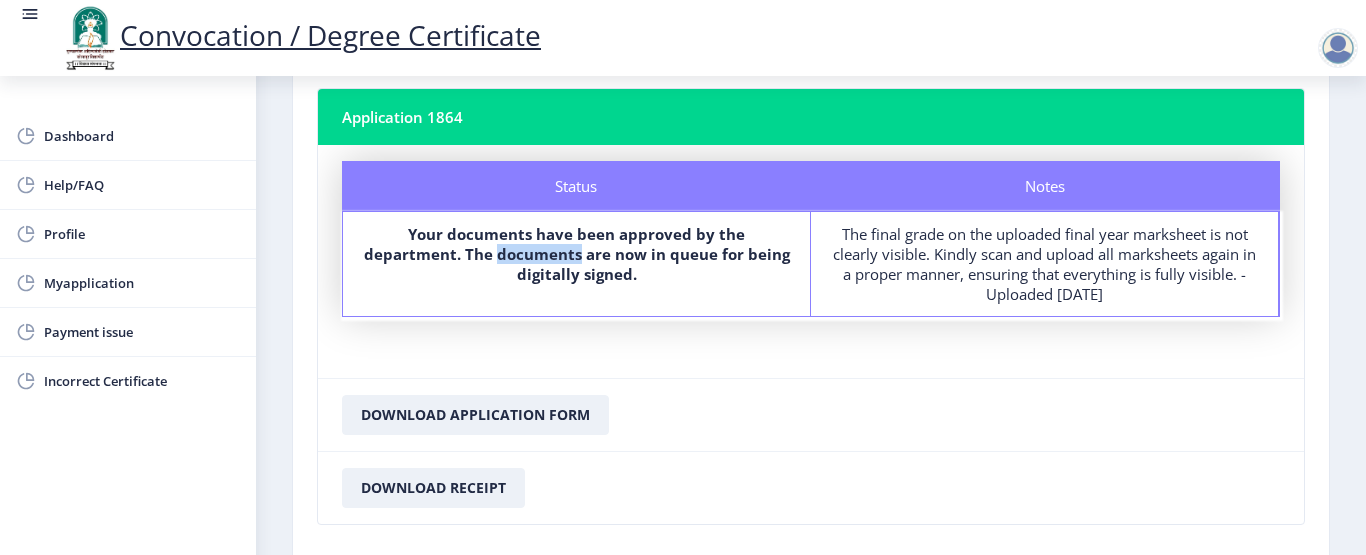 drag, startPoint x: 497, startPoint y: 254, endPoint x: 418, endPoint y: 257, distance: 79.05694 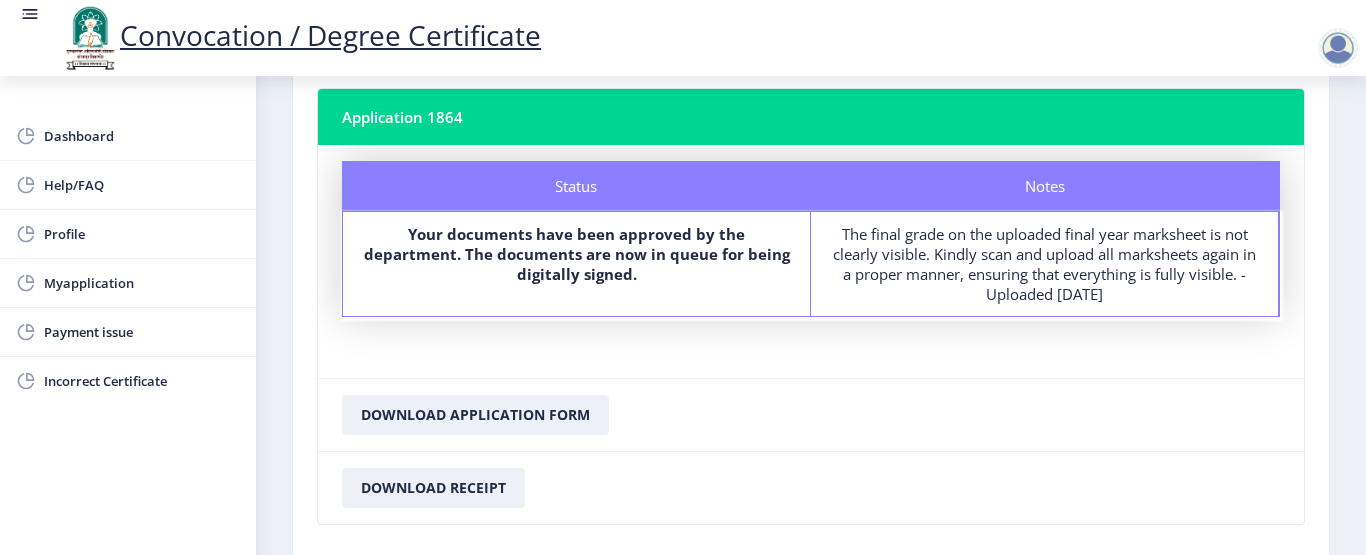 click on "Status Your documents have been approved by the department. The documents are now in queue for being digitally signed." 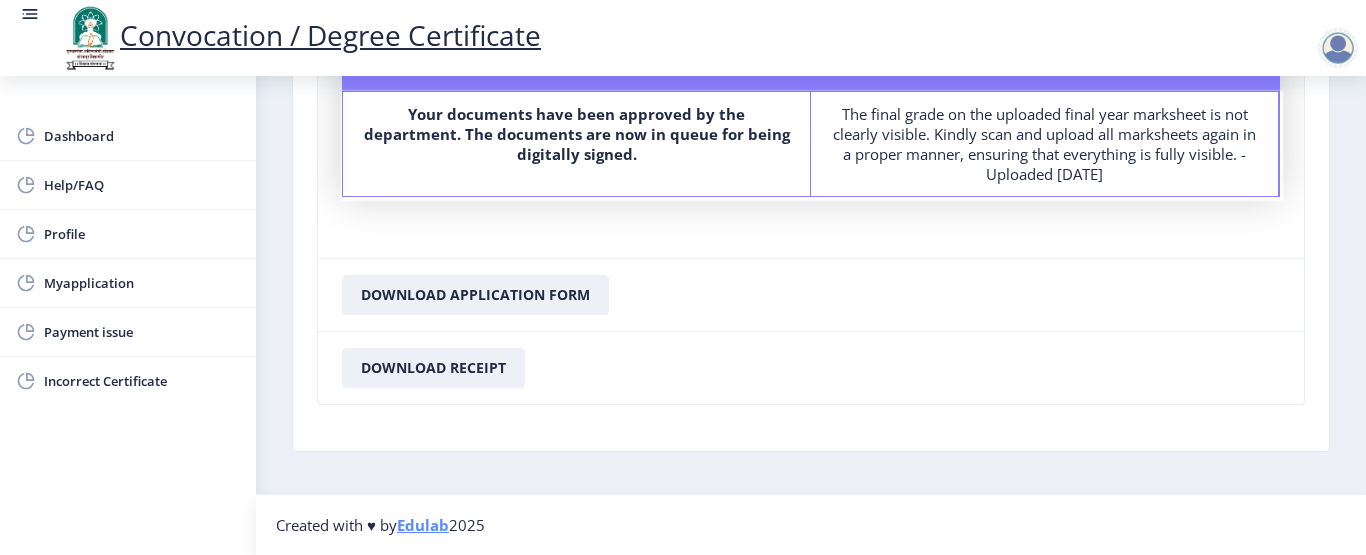 scroll, scrollTop: 0, scrollLeft: 0, axis: both 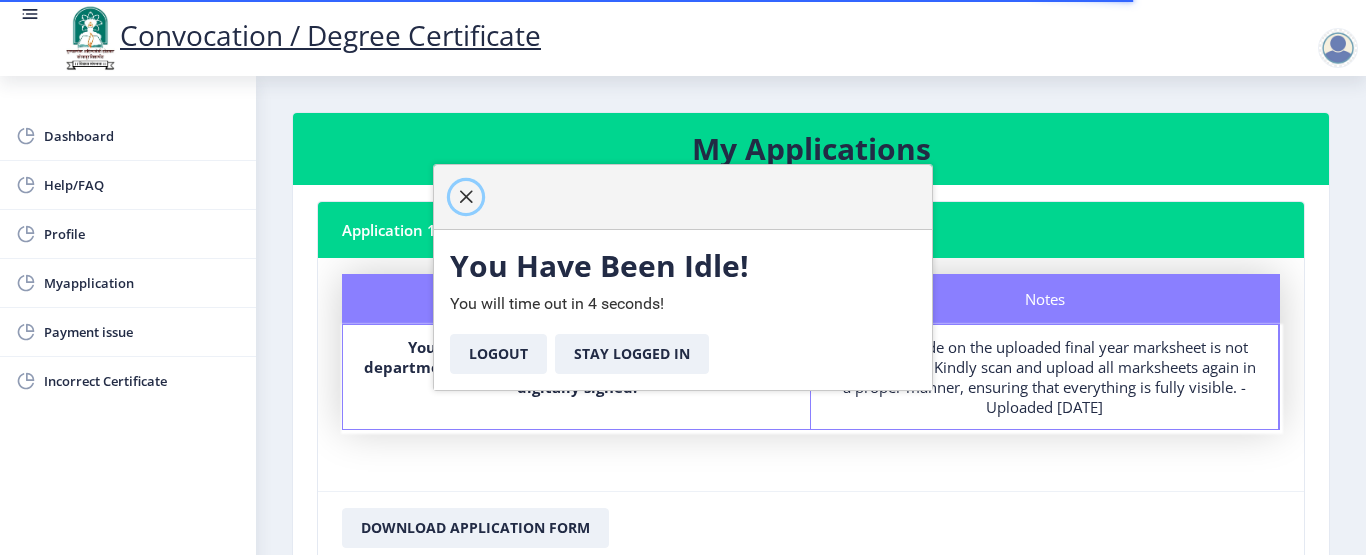 click 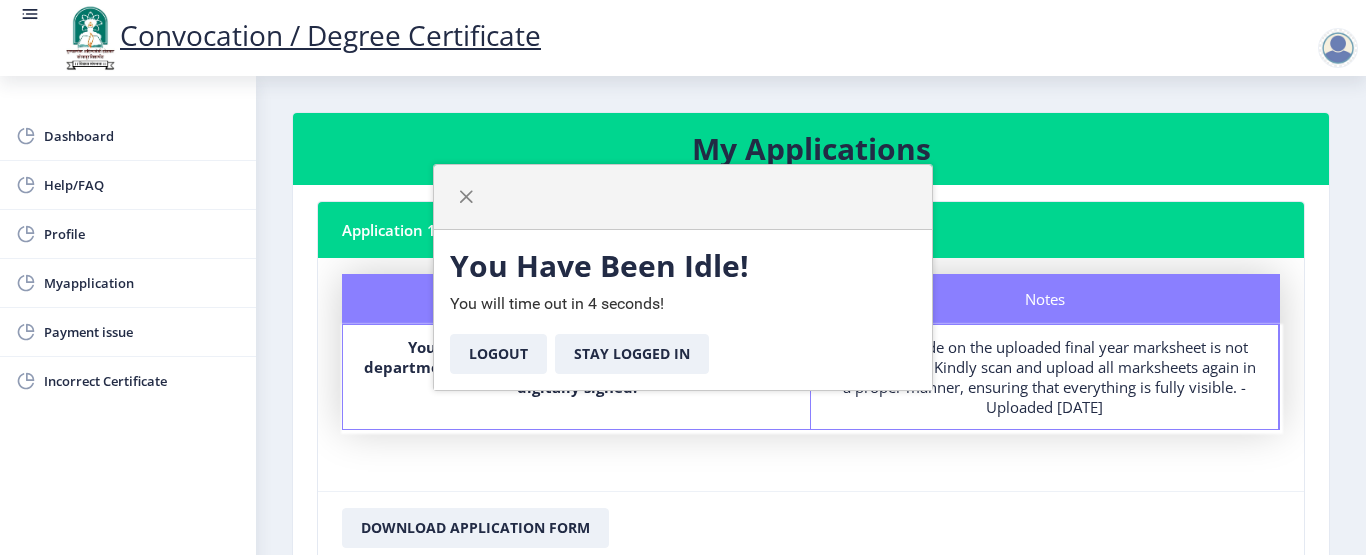 click 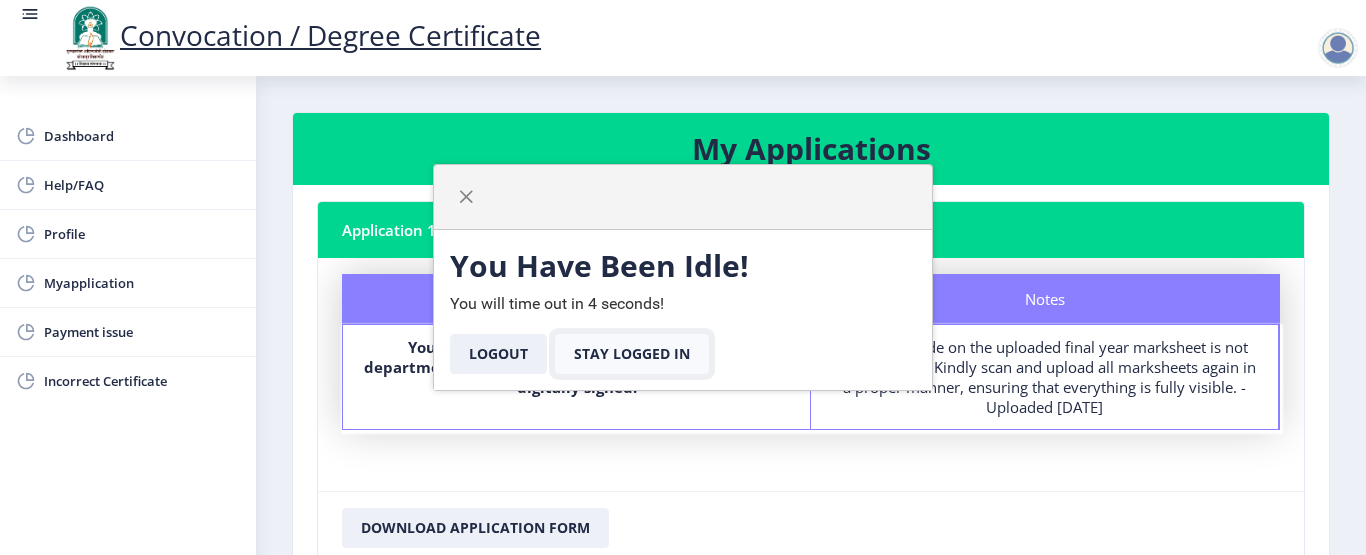 drag, startPoint x: 580, startPoint y: 335, endPoint x: 598, endPoint y: 348, distance: 22.203604 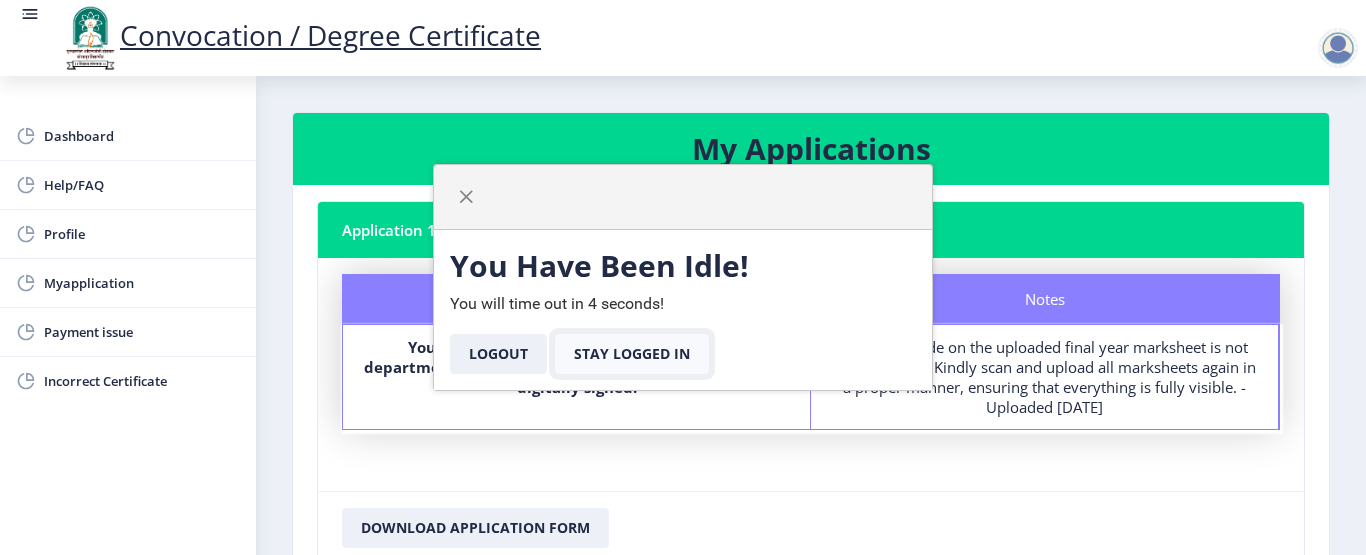 click on "Stay Logged In" 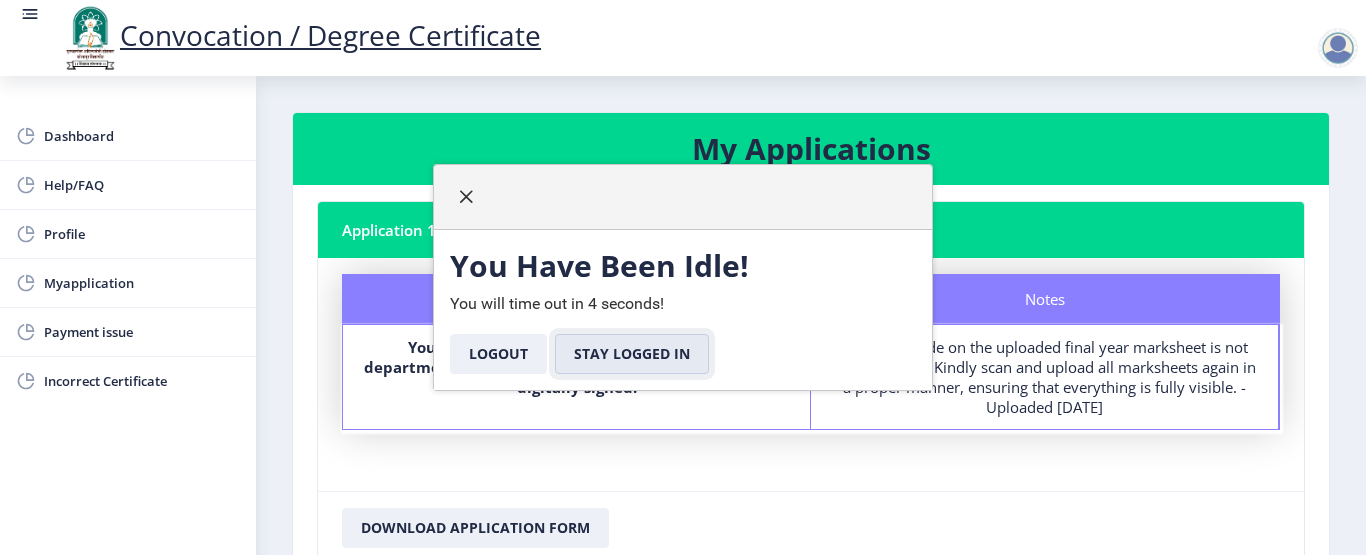 drag, startPoint x: 630, startPoint y: 356, endPoint x: 469, endPoint y: 188, distance: 232.69078 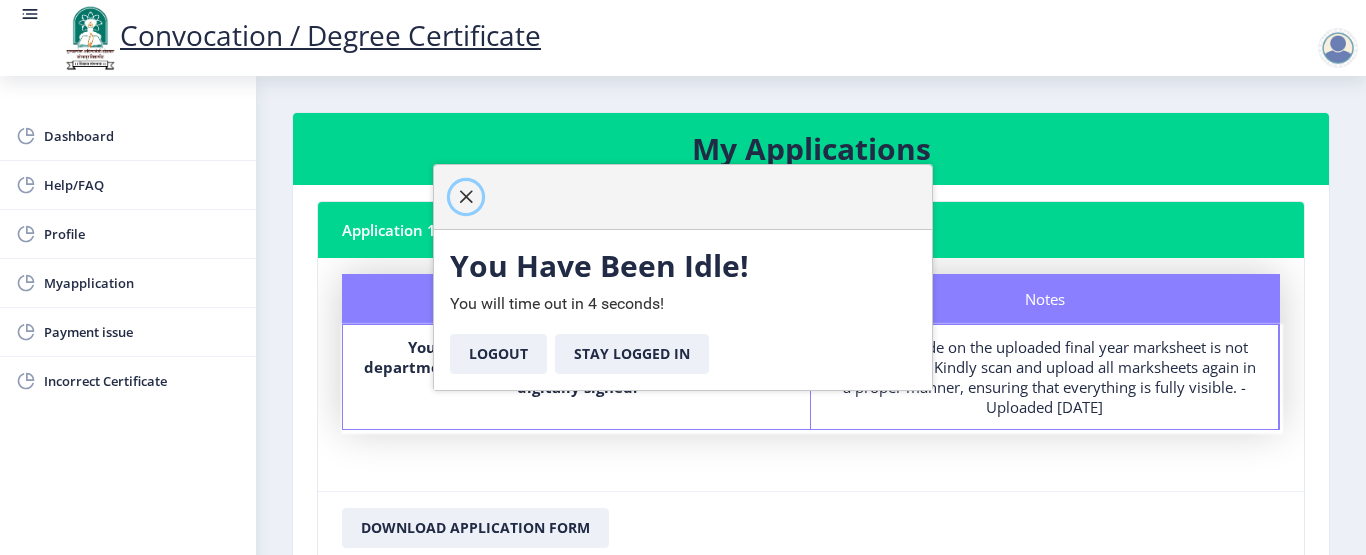 click 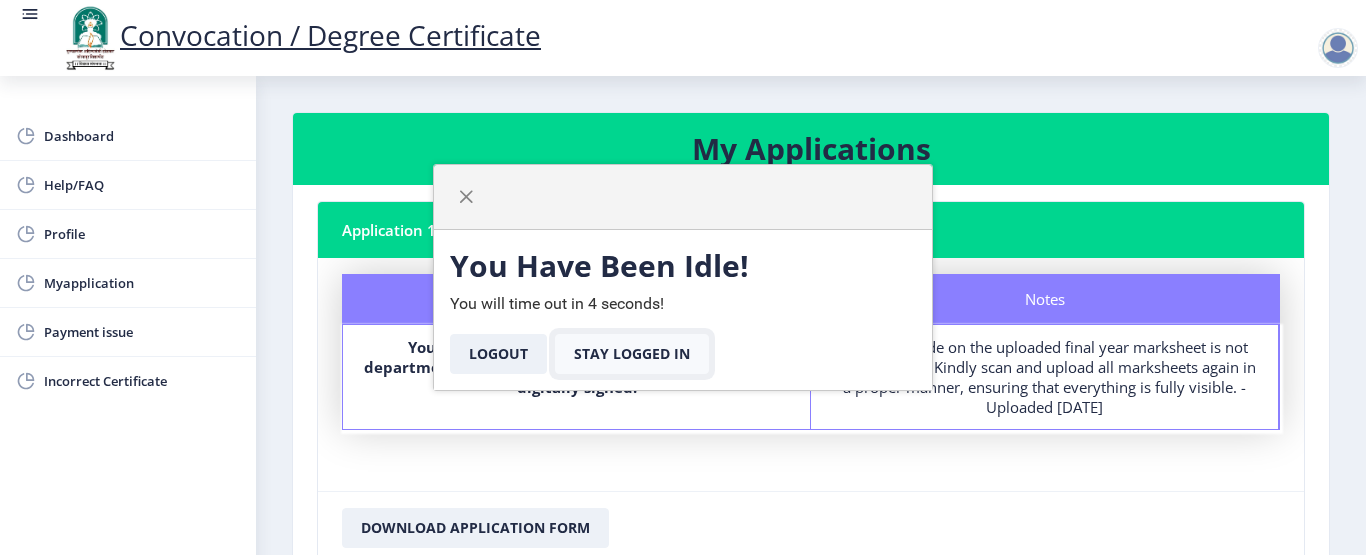 click on "Stay Logged In" 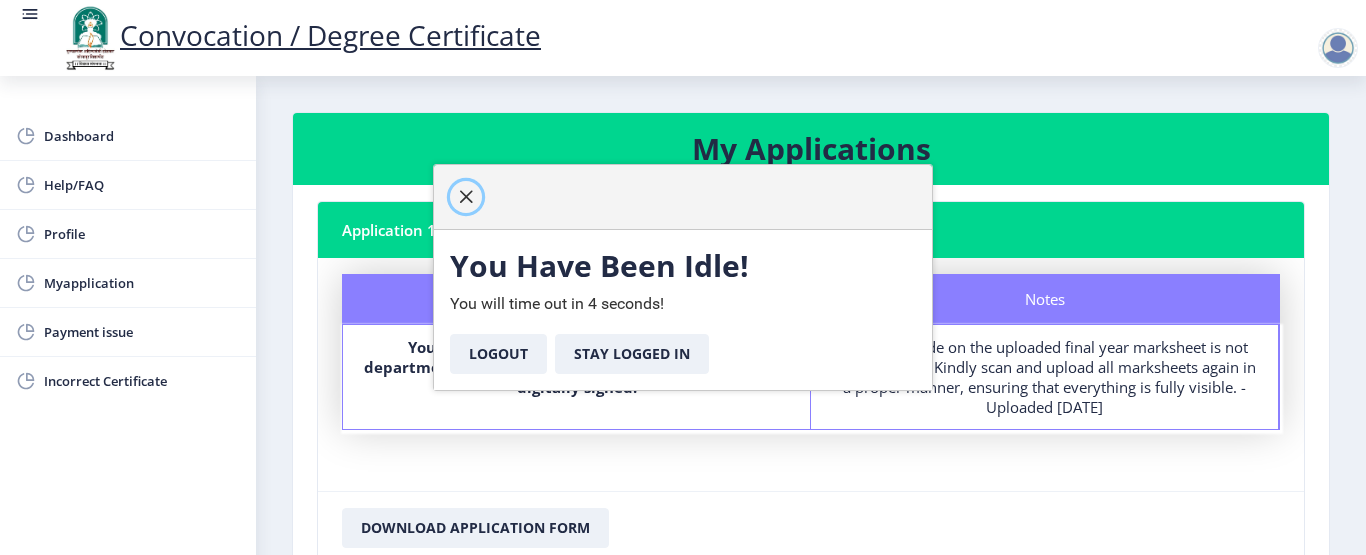 click 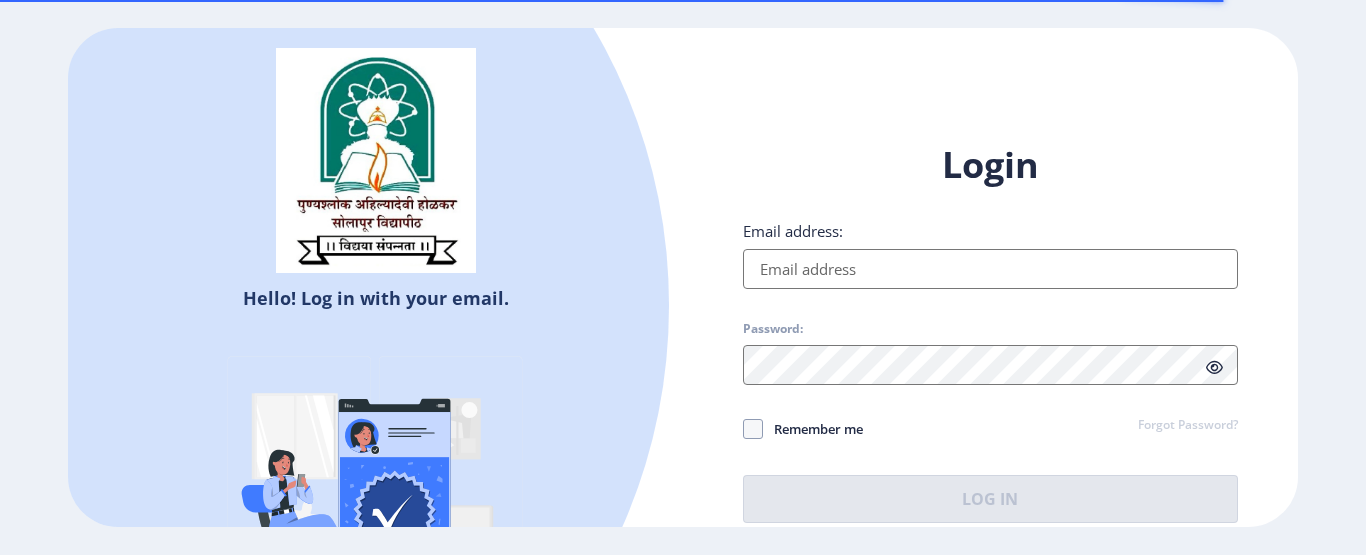 click on "Email address:" at bounding box center (990, 269) 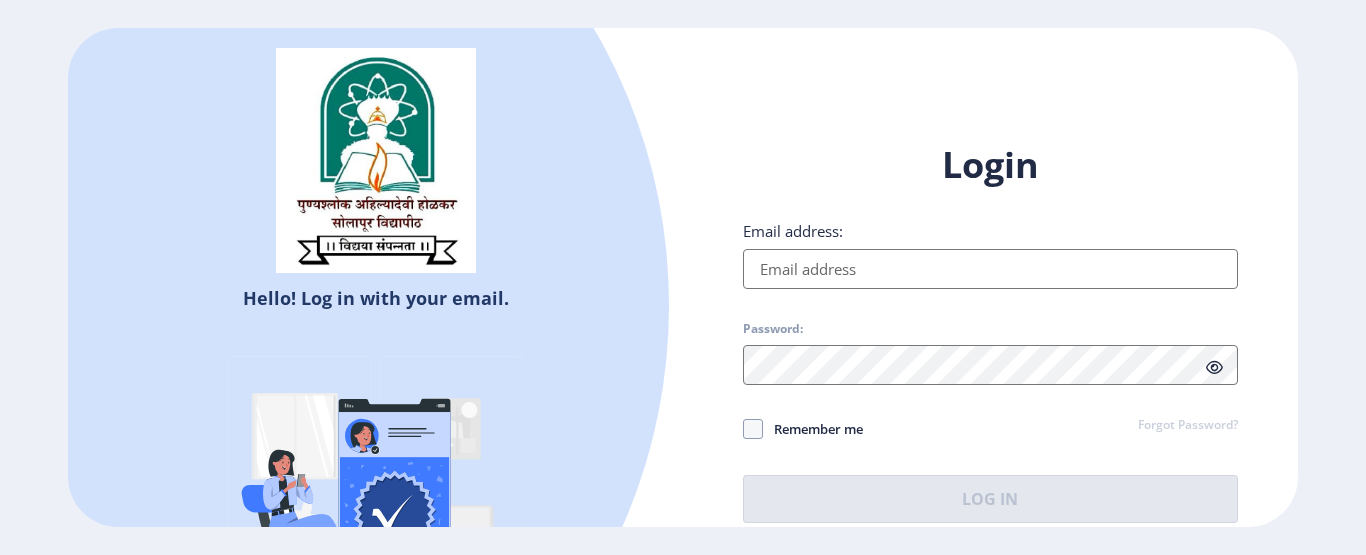 type on "[USERNAME]@[DOMAIN]" 